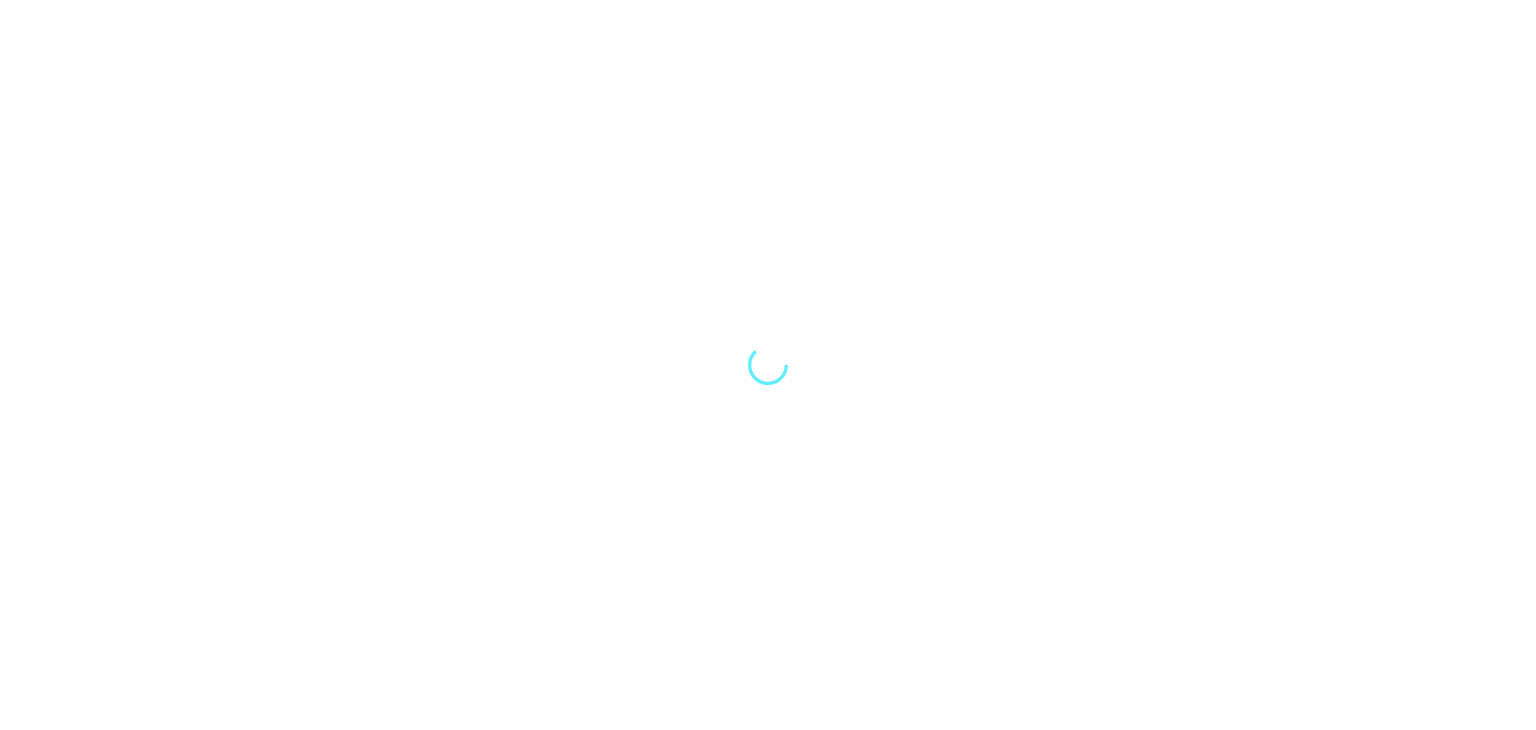 scroll, scrollTop: 0, scrollLeft: 0, axis: both 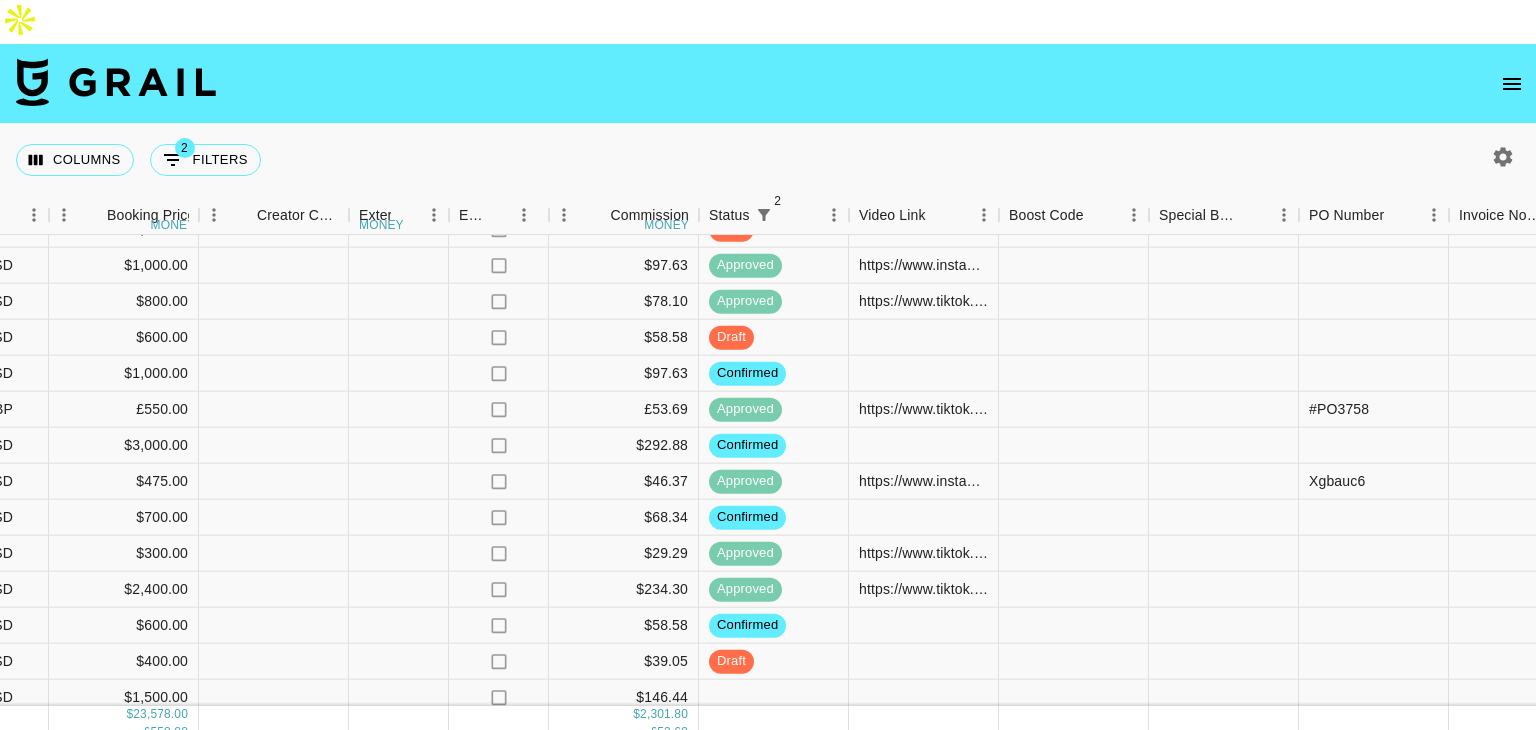 click 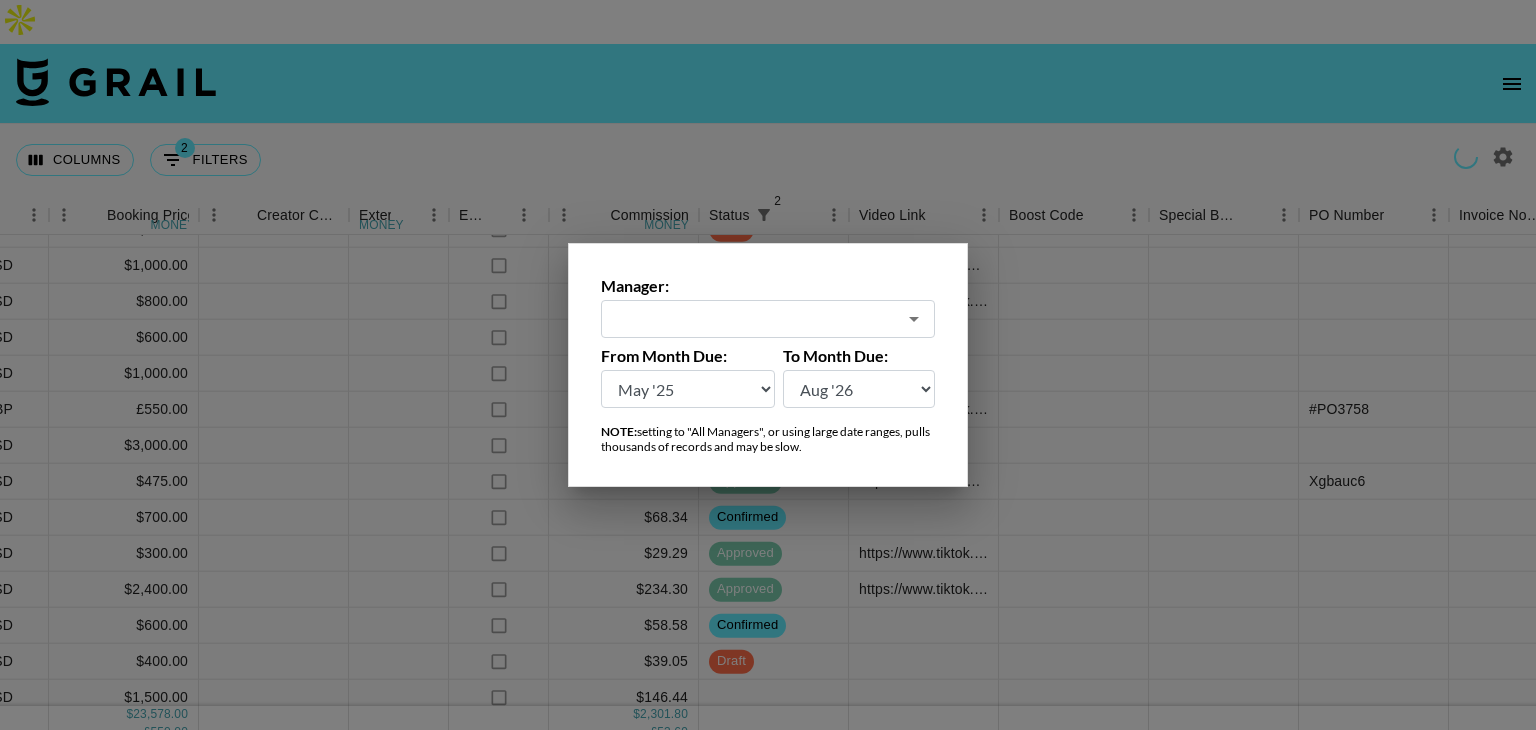 type on "[EMAIL]" 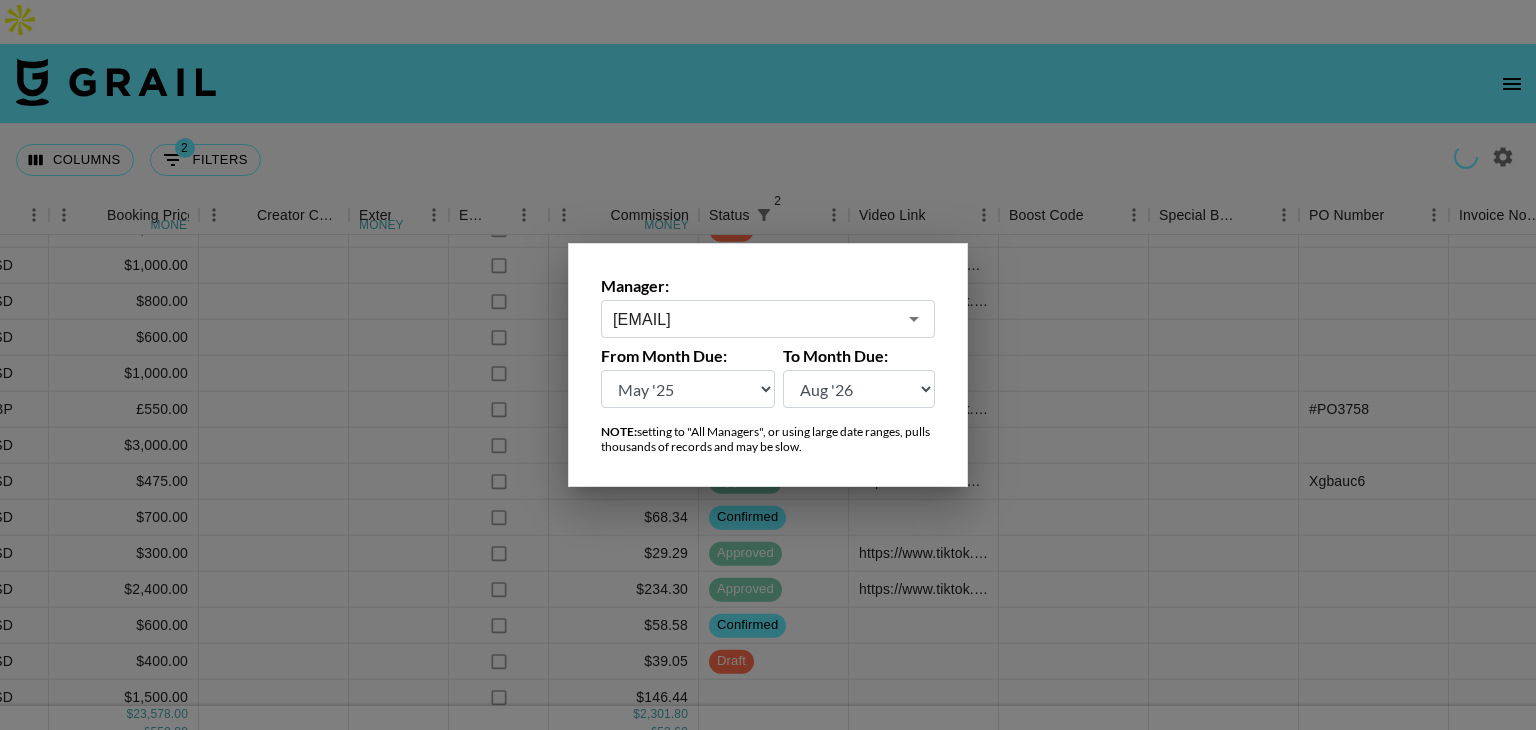 click on "[EMAIL]" at bounding box center (754, 319) 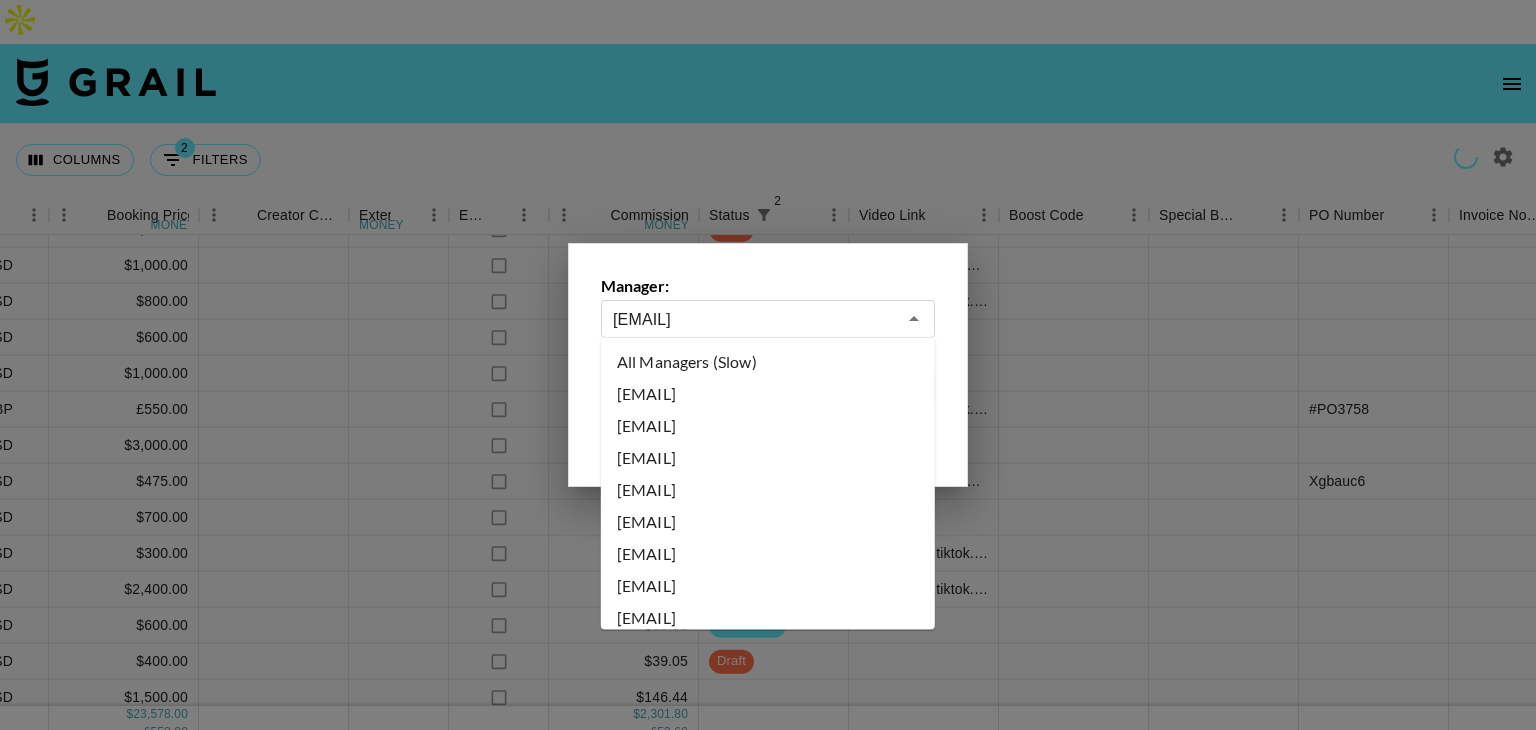 click on "[EMAIL]" at bounding box center [754, 319] 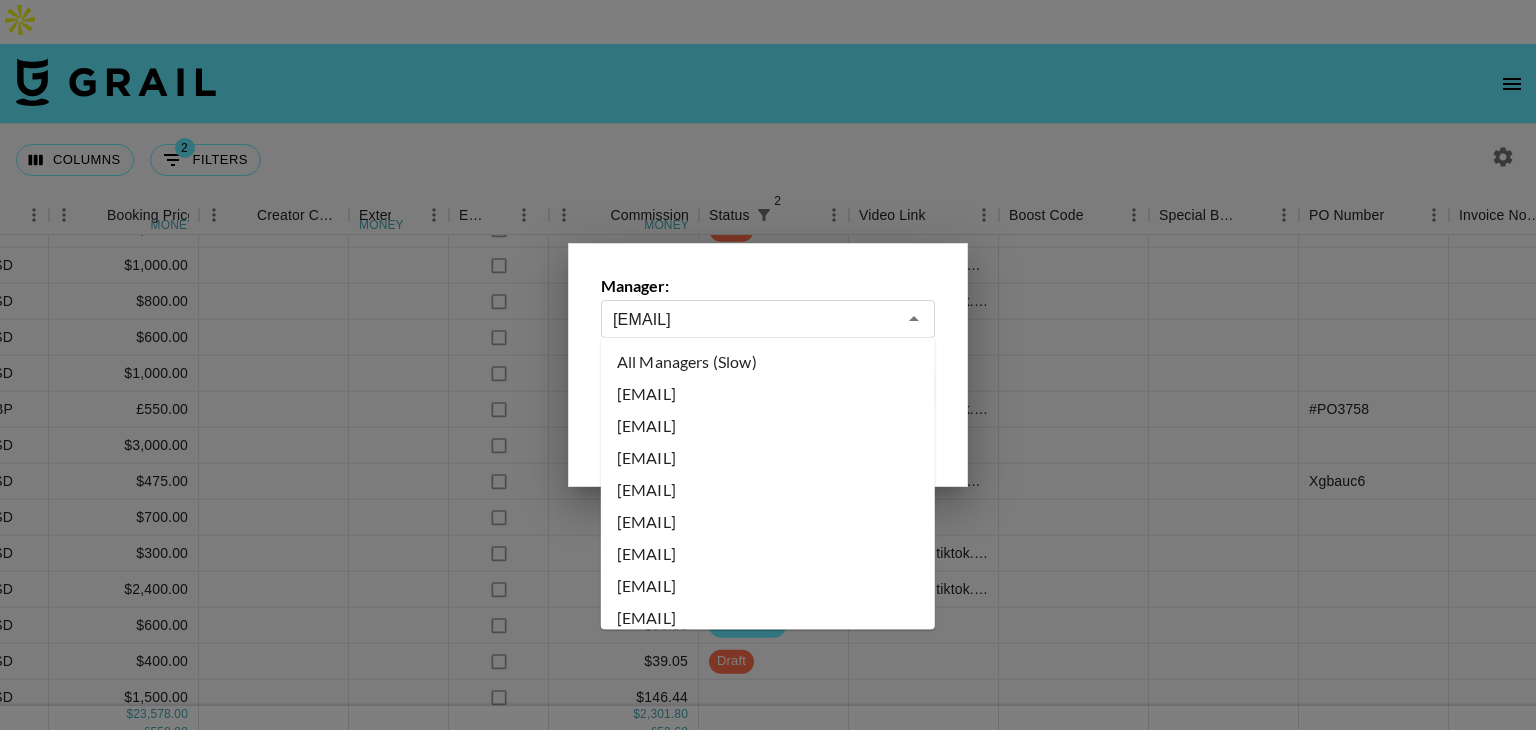 scroll, scrollTop: 2852, scrollLeft: 0, axis: vertical 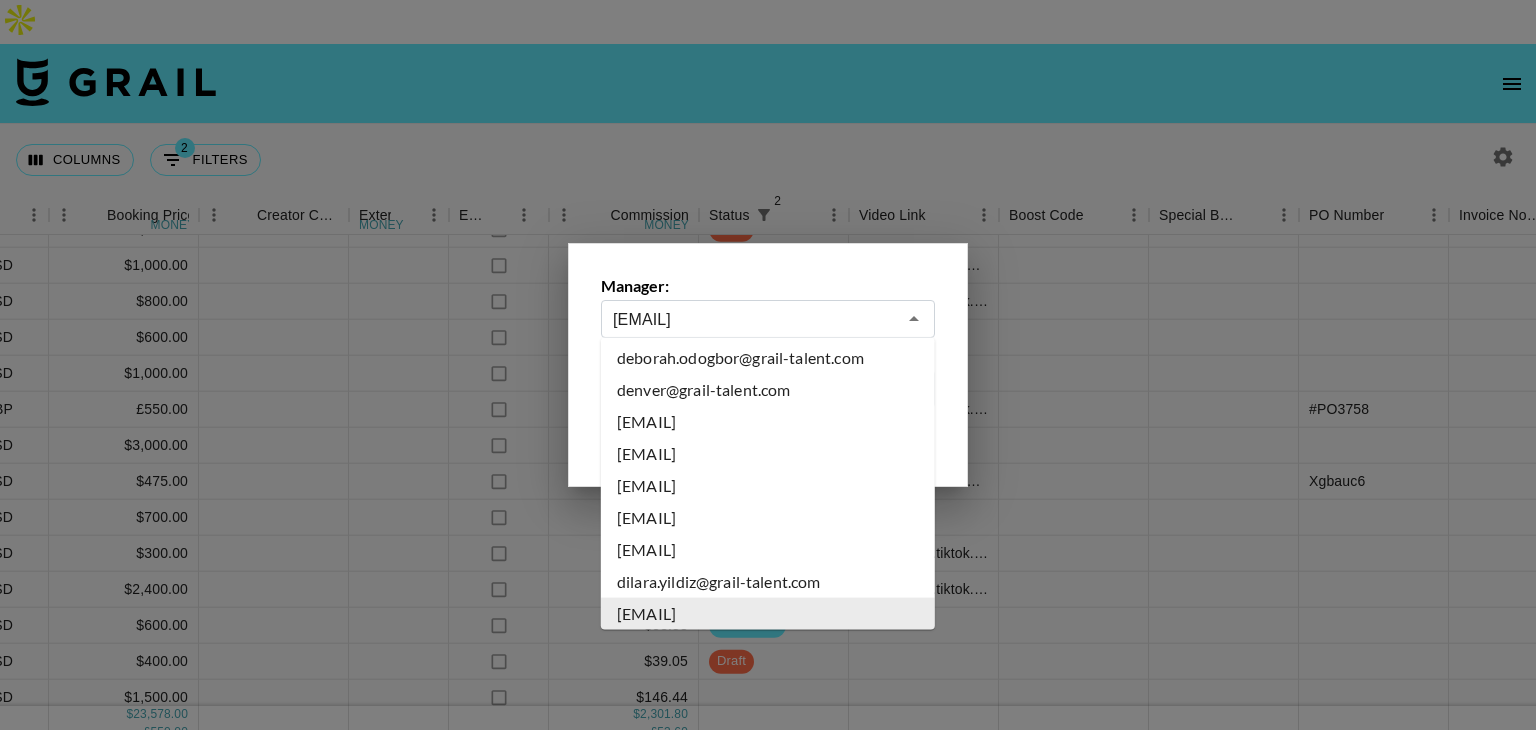 drag, startPoint x: 642, startPoint y: 307, endPoint x: 604, endPoint y: 313, distance: 38.470768 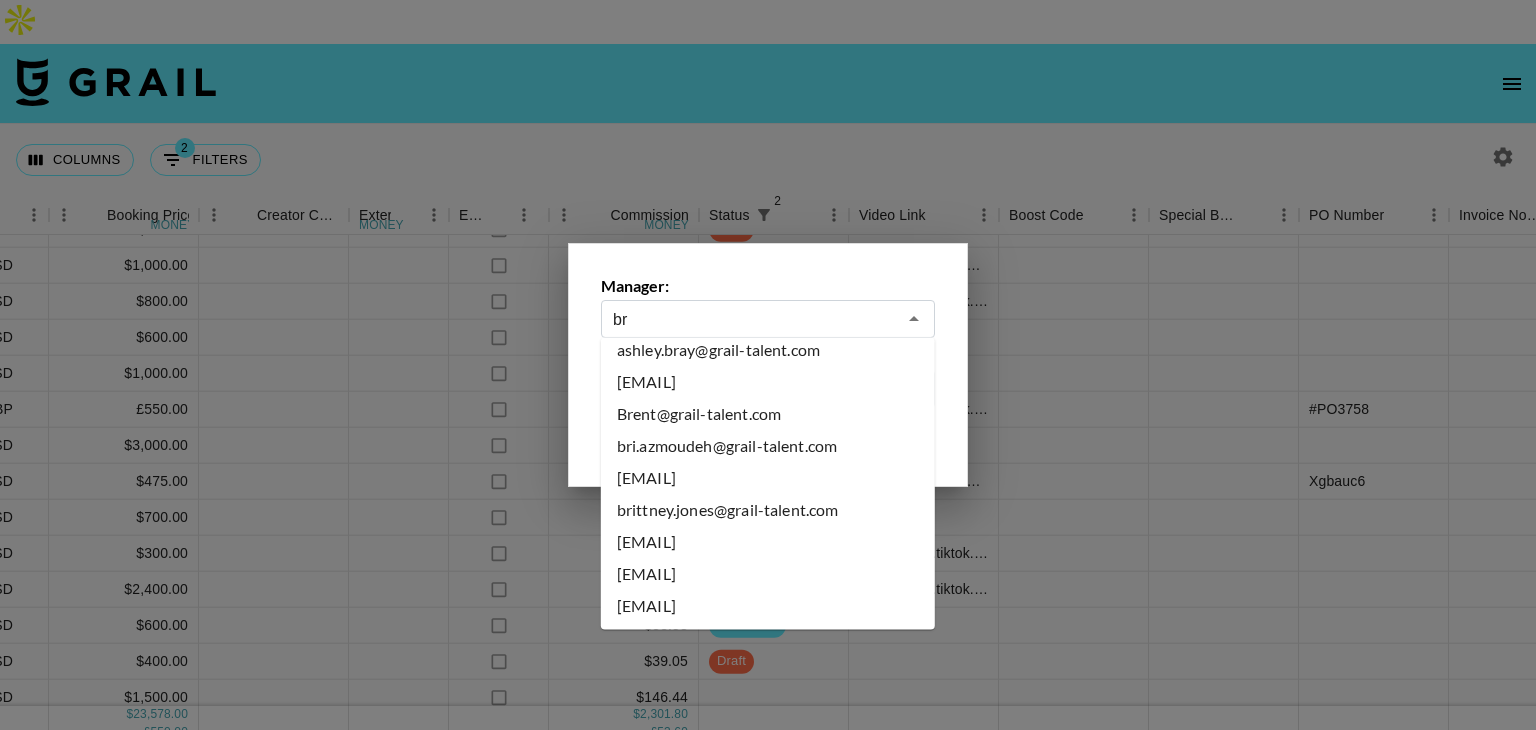 scroll, scrollTop: 0, scrollLeft: 0, axis: both 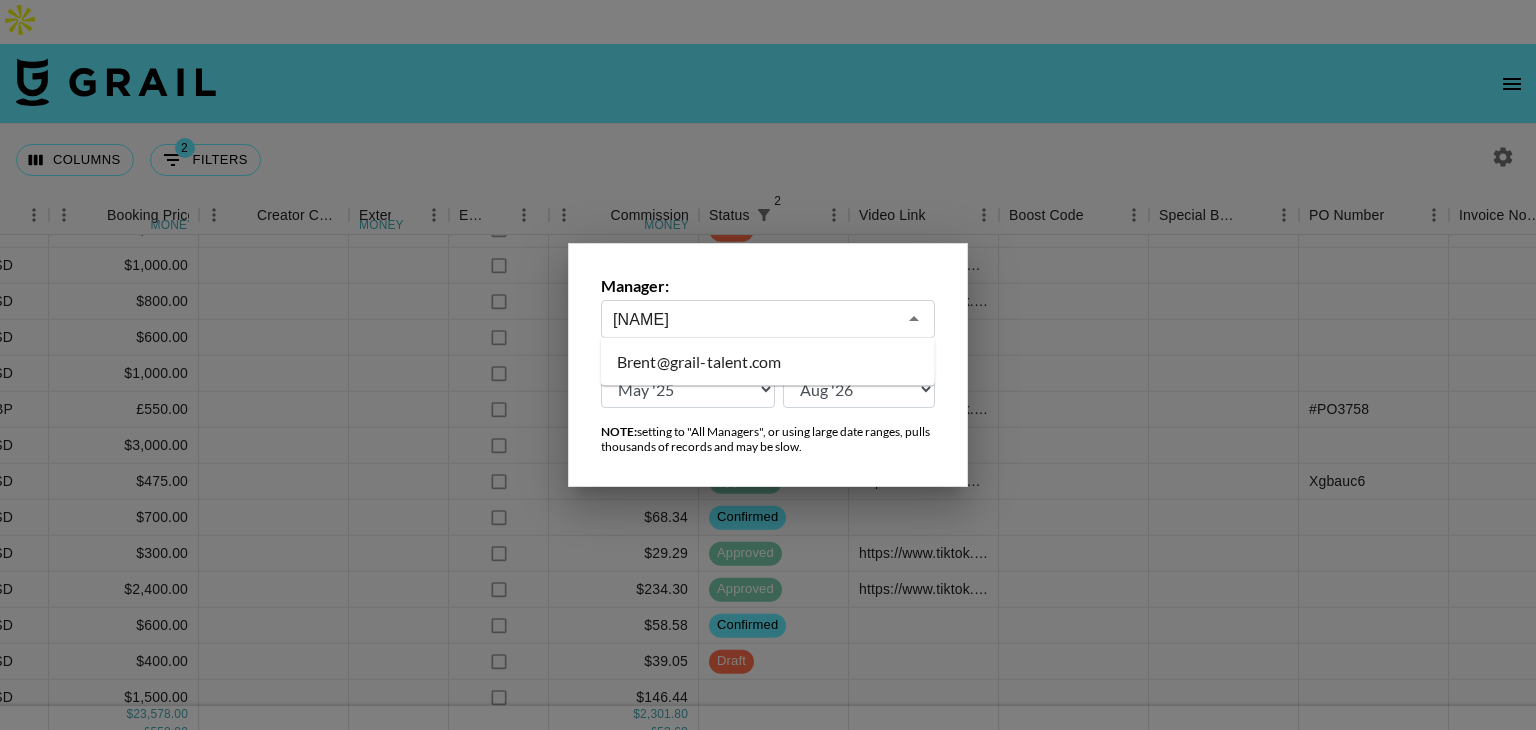 click on "Brent@grail-talent.com" at bounding box center (768, 362) 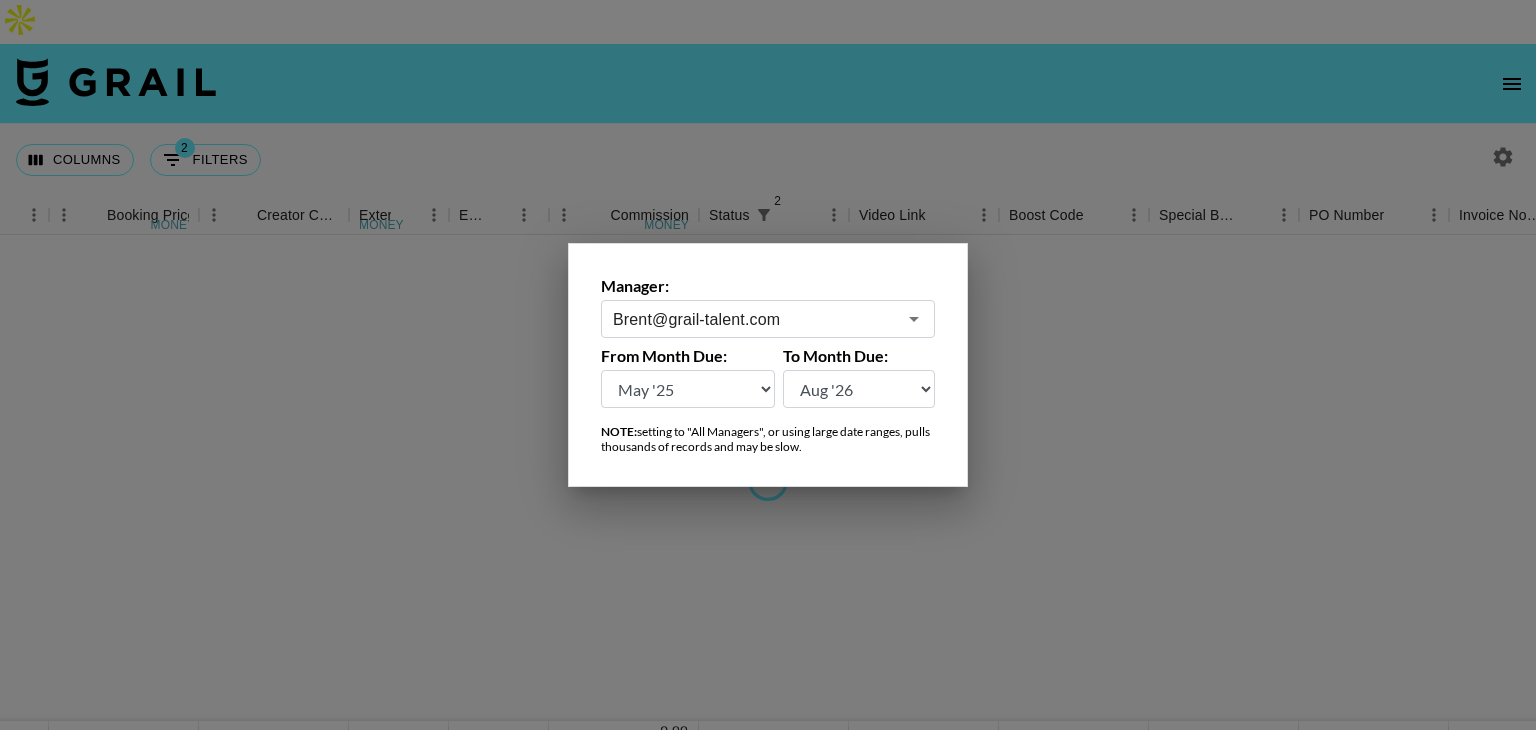 scroll, scrollTop: 0, scrollLeft: 1816, axis: horizontal 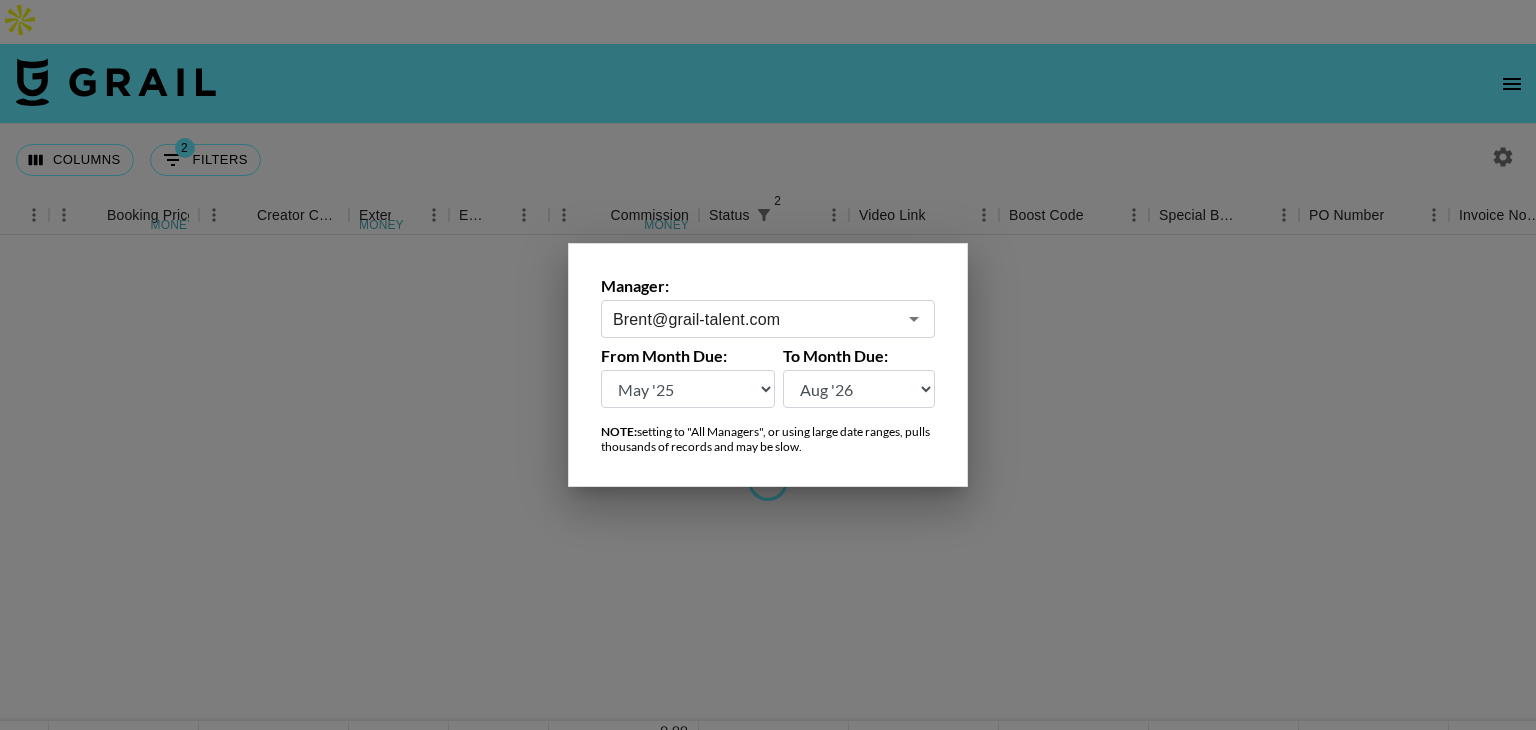 click on "Aug '26 Jul '26 Jun '26 May '26 Apr '26 Mar '26 Feb '26 Jan '26 Dec '25 Nov '25 Oct '25 Sep '25 Aug '25 Jul '25 Jun '25 May '25 Apr '25 Mar '25 Feb '25 Jan '25 Dec '24 Nov '24 Oct '24 Sep '24 Aug '24" at bounding box center [688, 389] 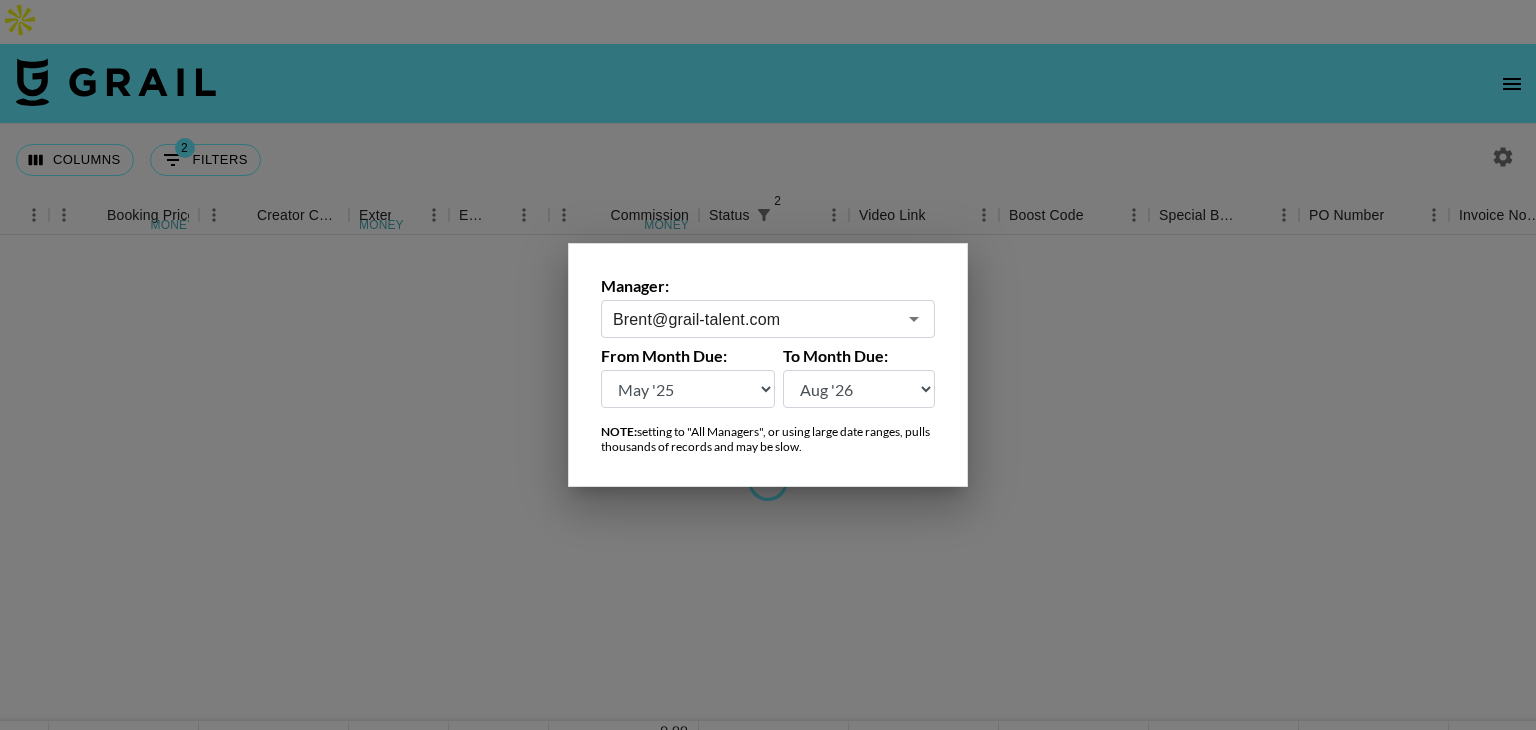 click on "Brent@grail-talent.com" at bounding box center (754, 319) 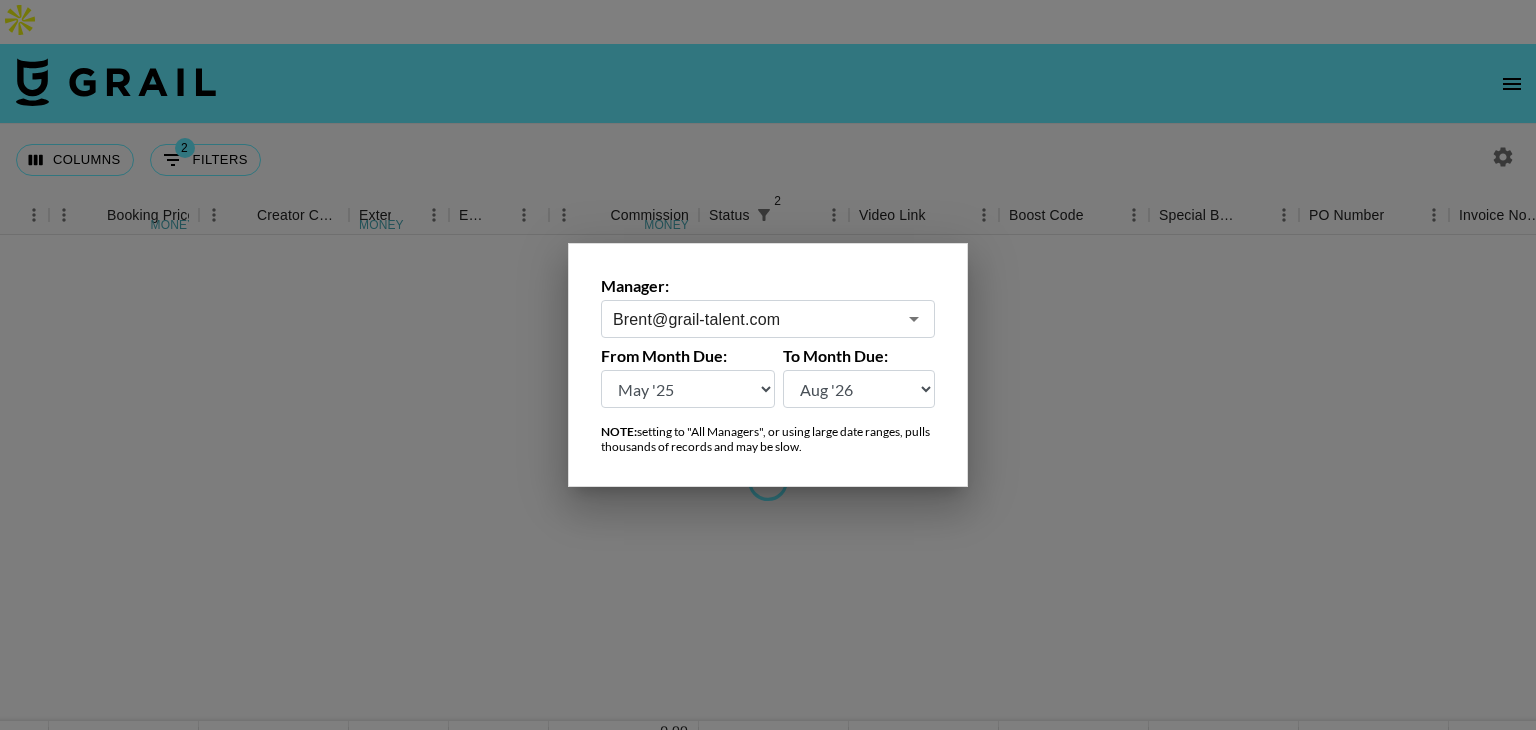click on "Aug '26 Jul '26 Jun '26 May '26 Apr '26 Mar '26 Feb '26 Jan '26 Dec '25 Nov '25 Oct '25 Sep '25 Aug '25 Jul '25 Jun '25 May '25 Apr '25 Mar '25 Feb '25 Jan '25 Dec '24 Nov '24 Oct '24 Sep '24 Aug '24" at bounding box center (688, 389) 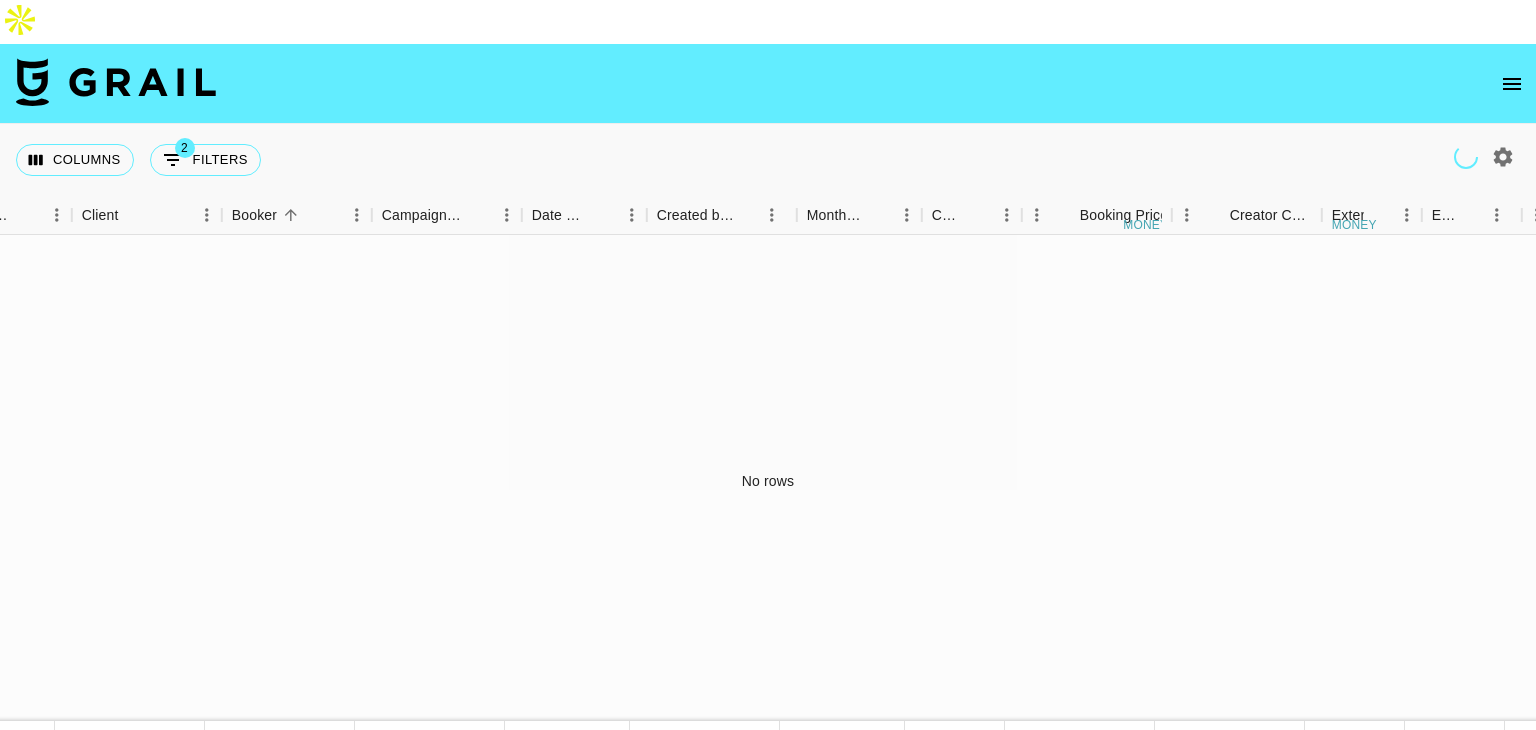 scroll, scrollTop: 0, scrollLeft: 827, axis: horizontal 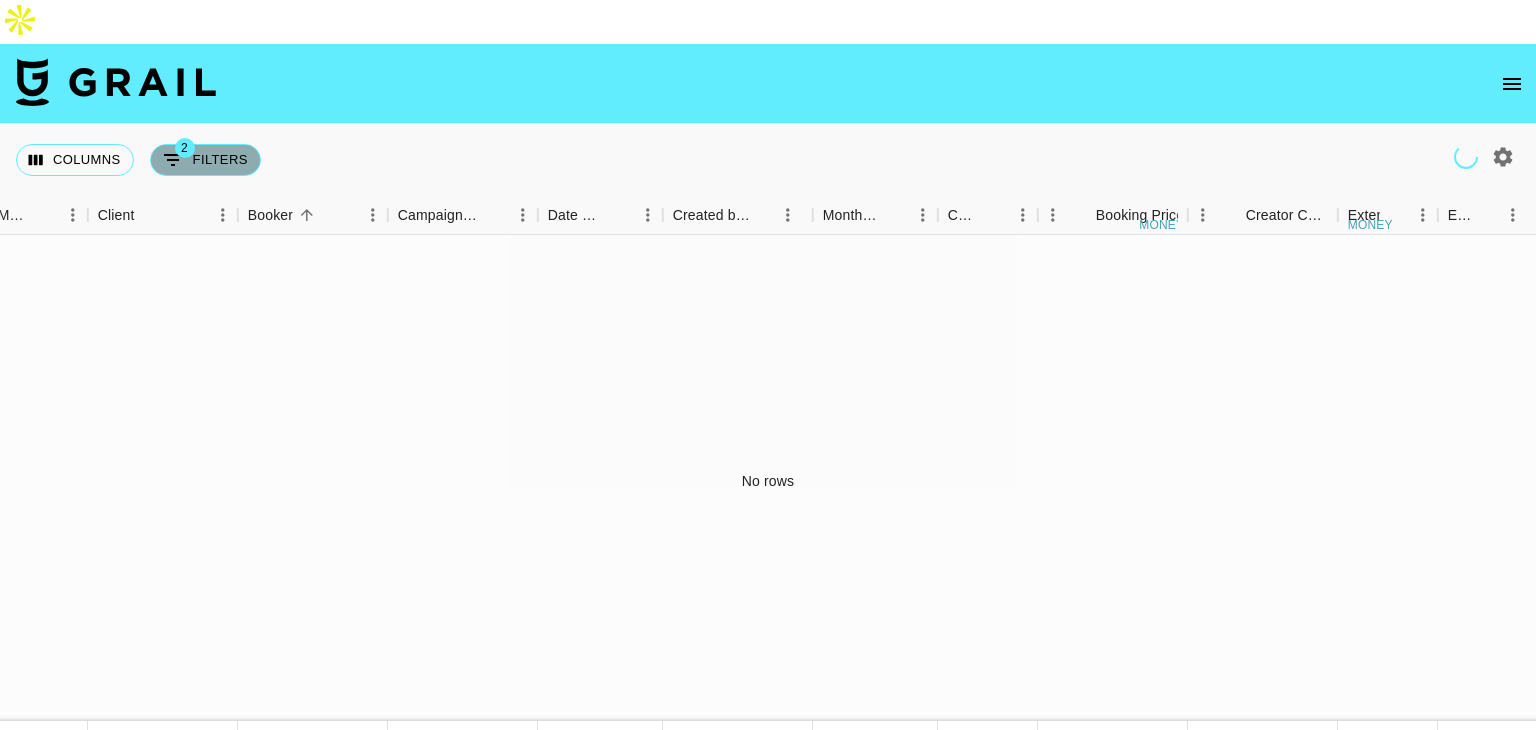 click on "2 Filters" at bounding box center (205, 160) 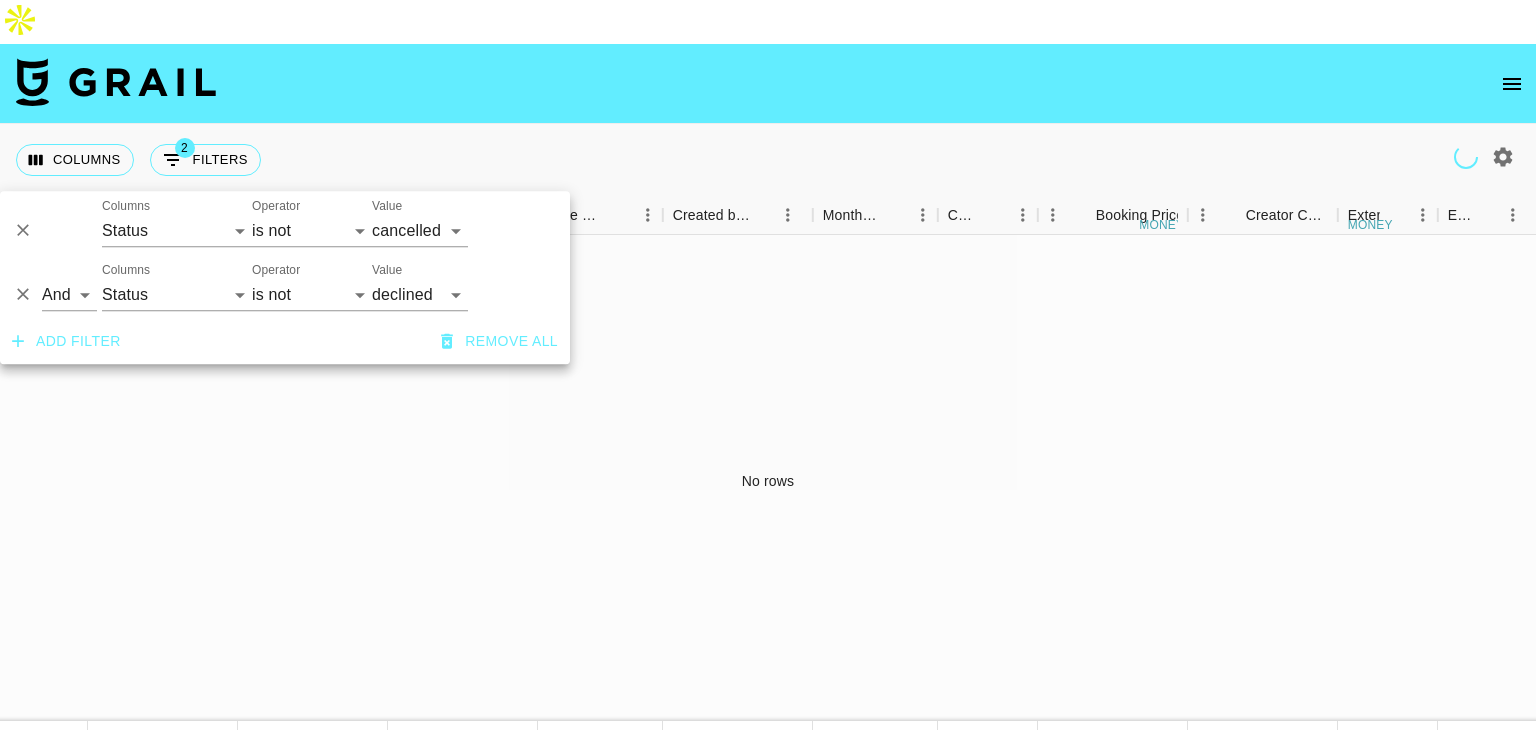 click on "No rows" at bounding box center (768, 481) 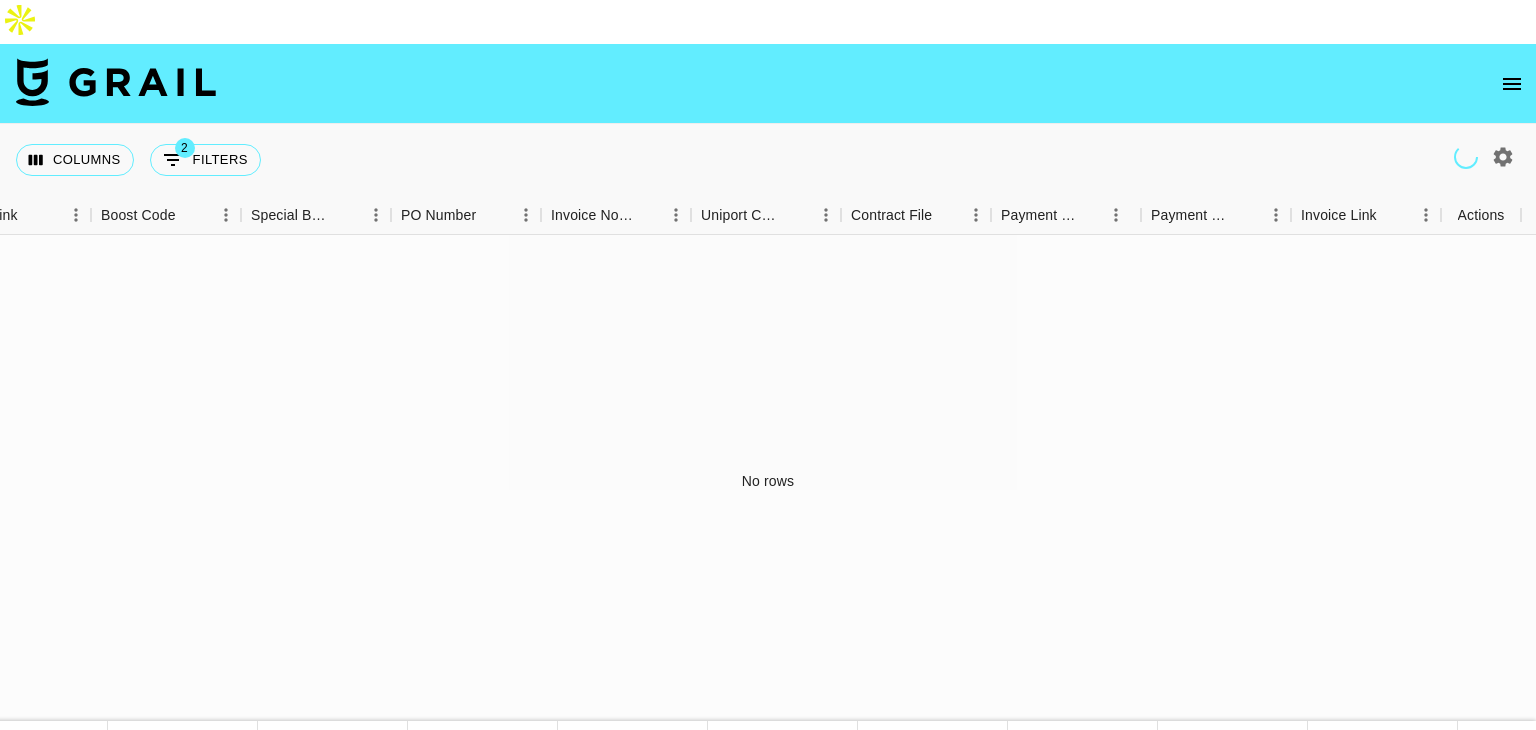 scroll, scrollTop: 0, scrollLeft: 2724, axis: horizontal 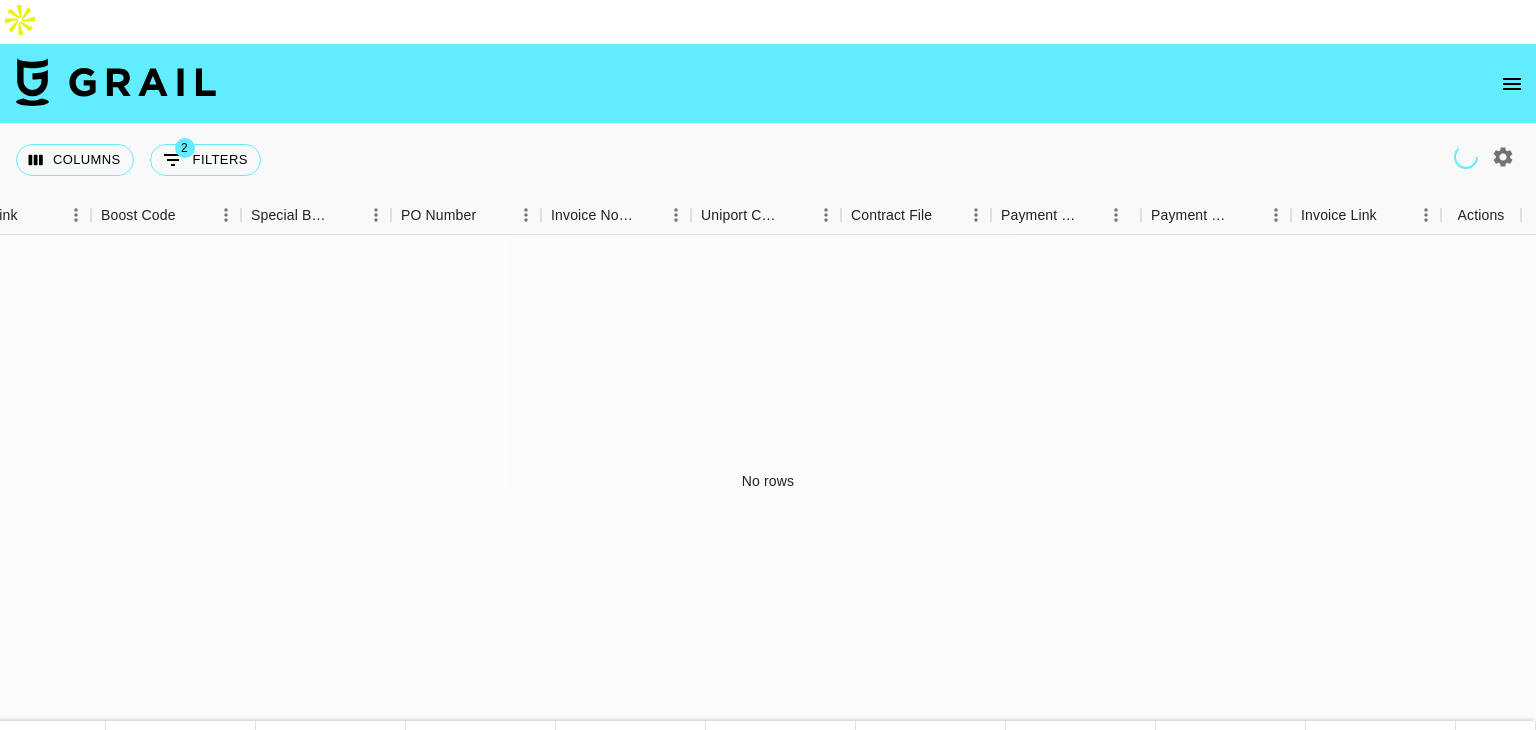 type 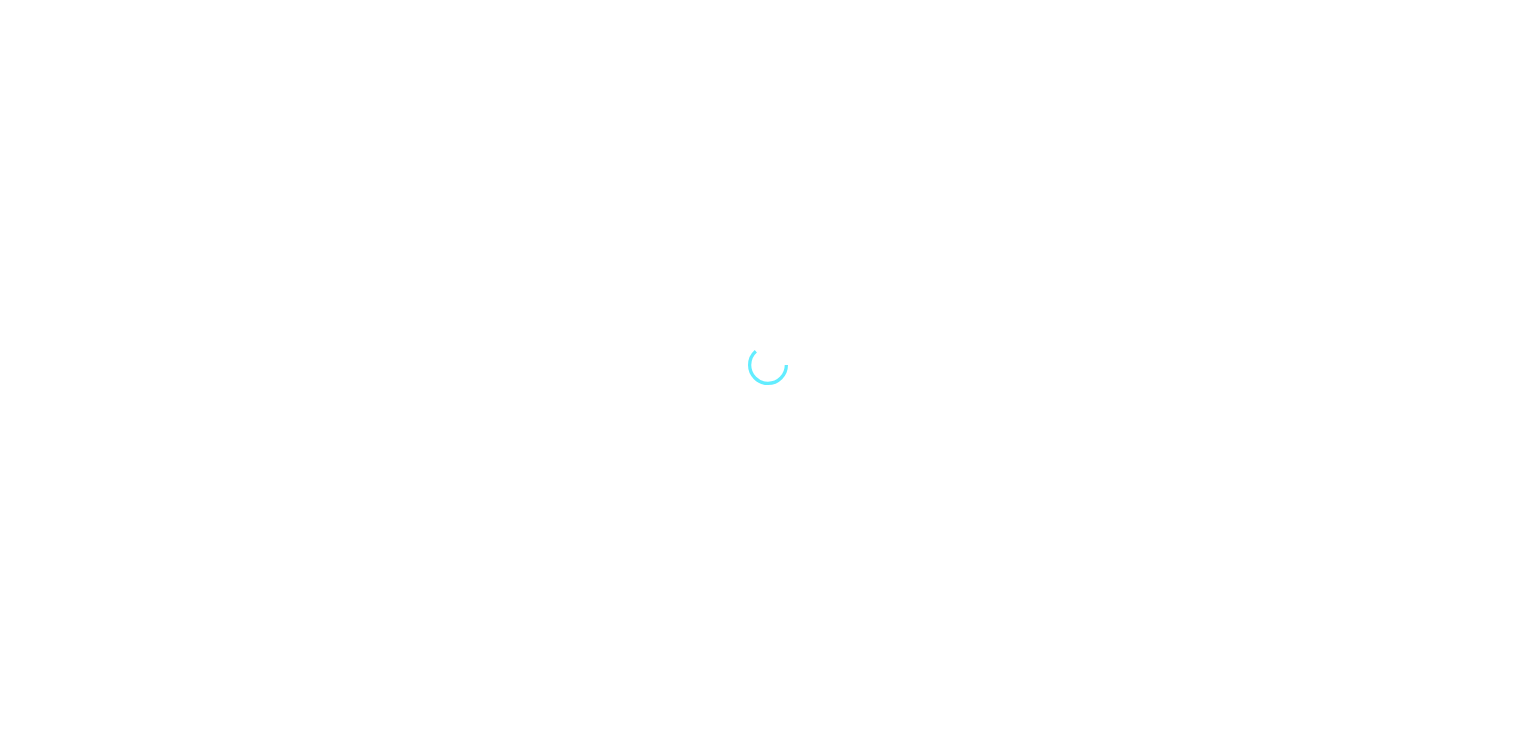 scroll, scrollTop: 0, scrollLeft: 0, axis: both 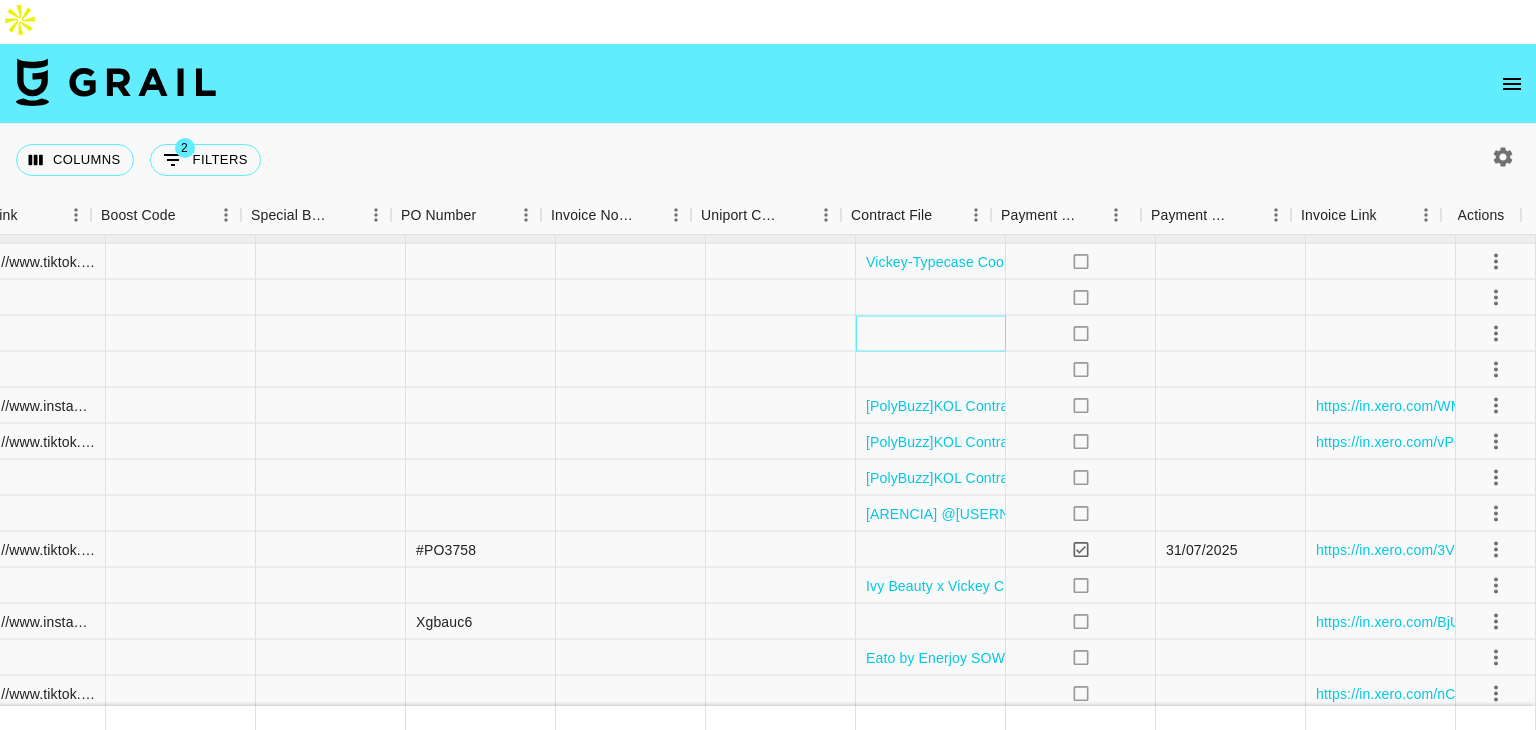 click at bounding box center [931, 334] 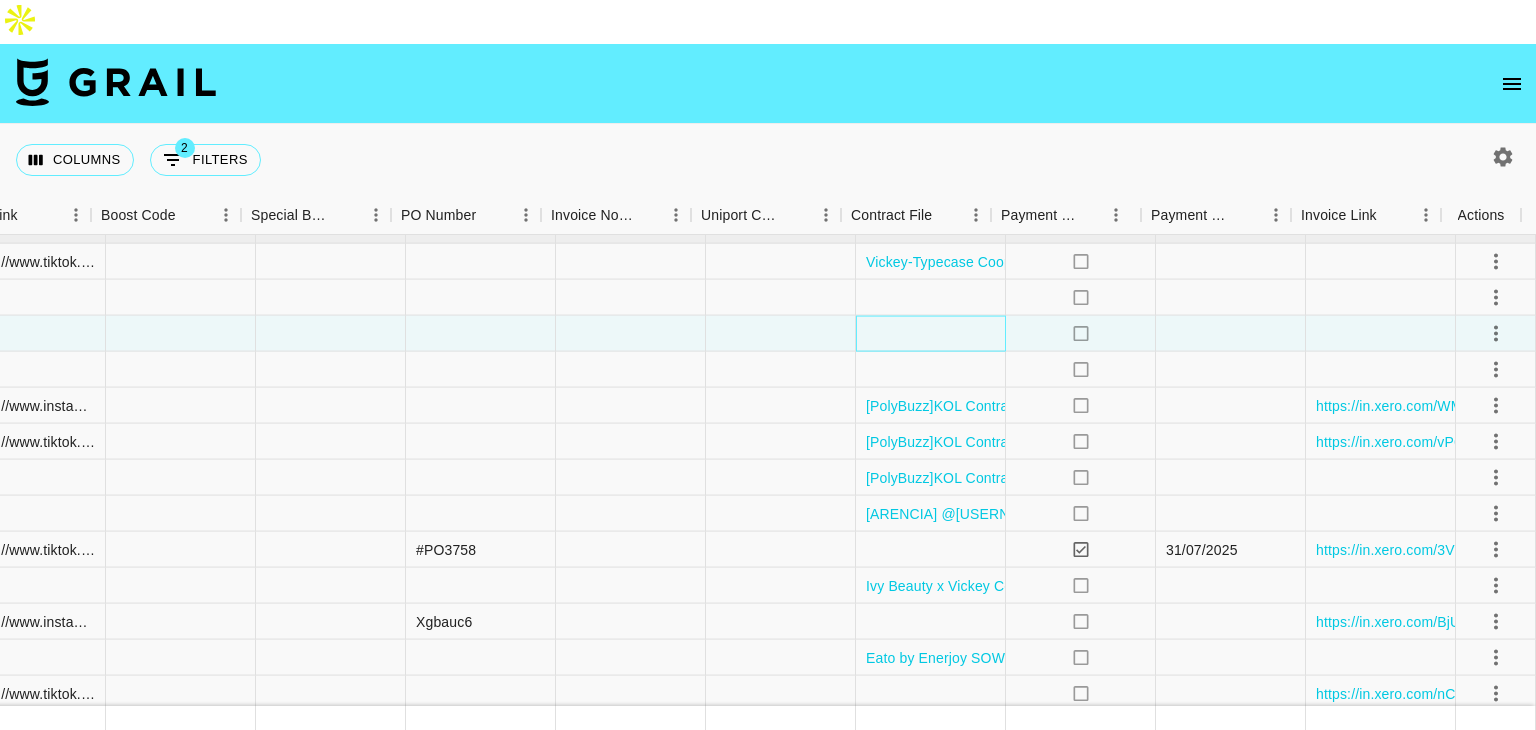 click at bounding box center (931, 334) 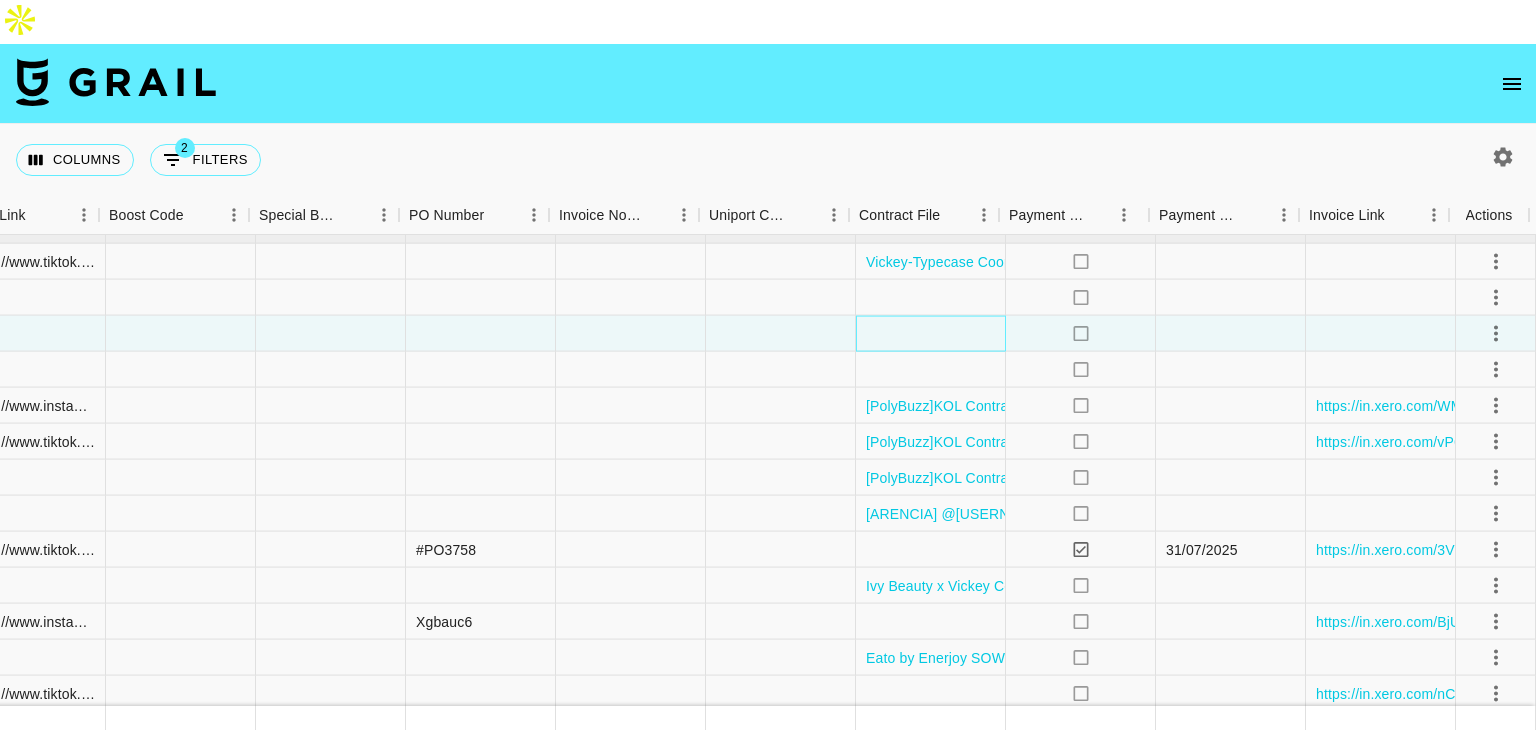 scroll, scrollTop: 300, scrollLeft: 2724, axis: both 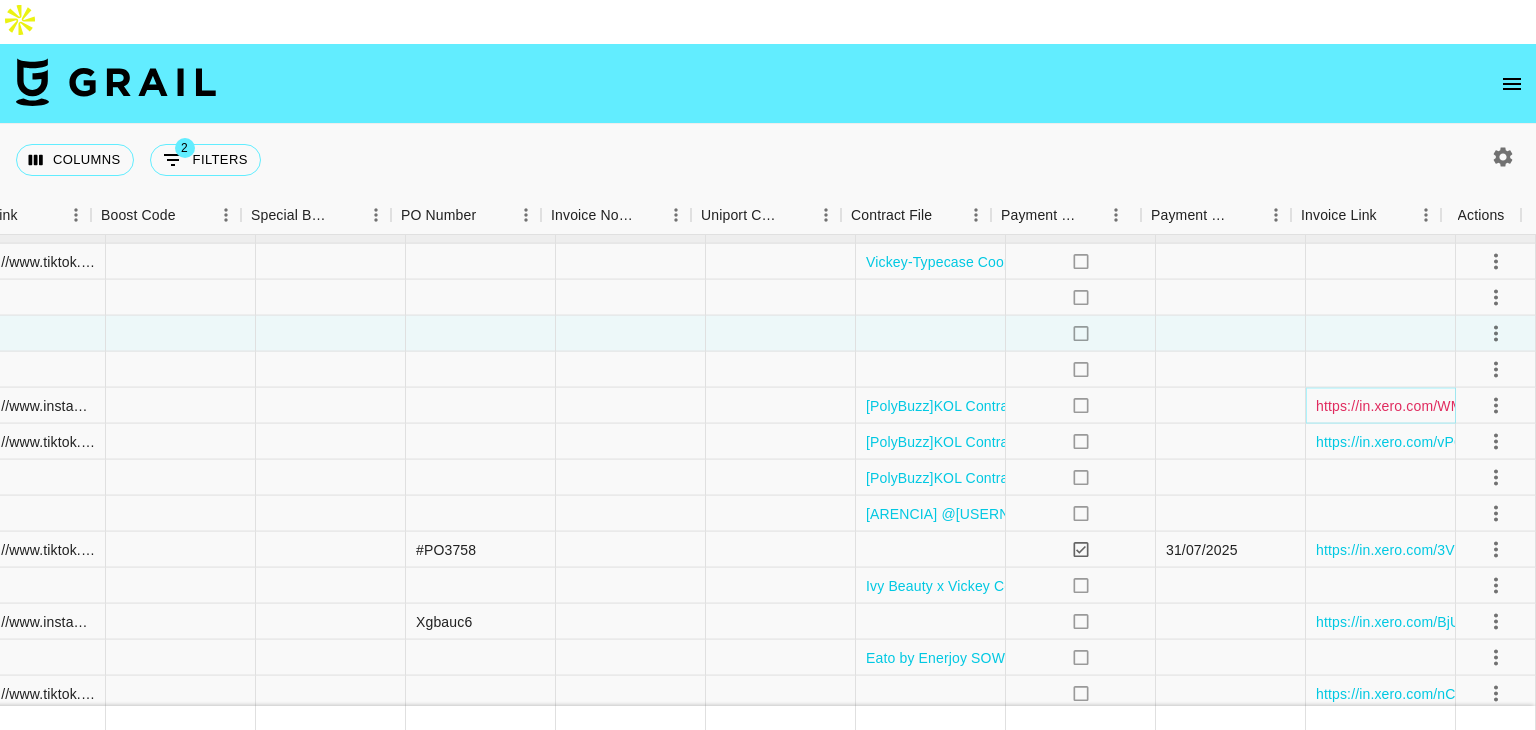 click on "https://in.xero.com/WMBm4u8ApdcqedReLYRNcGGIFg3UDOEJO1JCI2tg" at bounding box center [1550, 405] 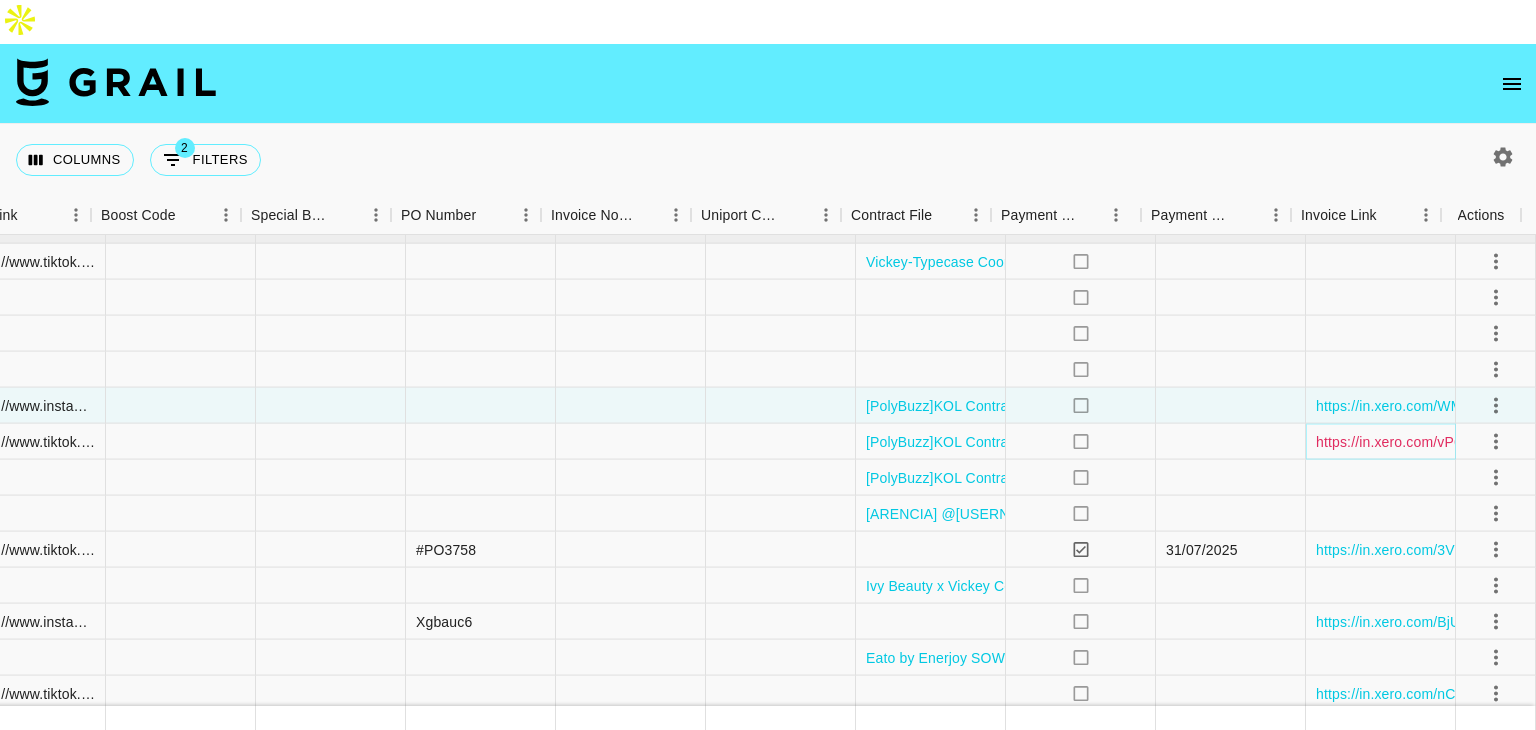 click on "https://in.xero.com/vP6n1jnRijiVUHbc0SSHMGVDRa3MiWWnDoPciAQz" at bounding box center (1545, 441) 